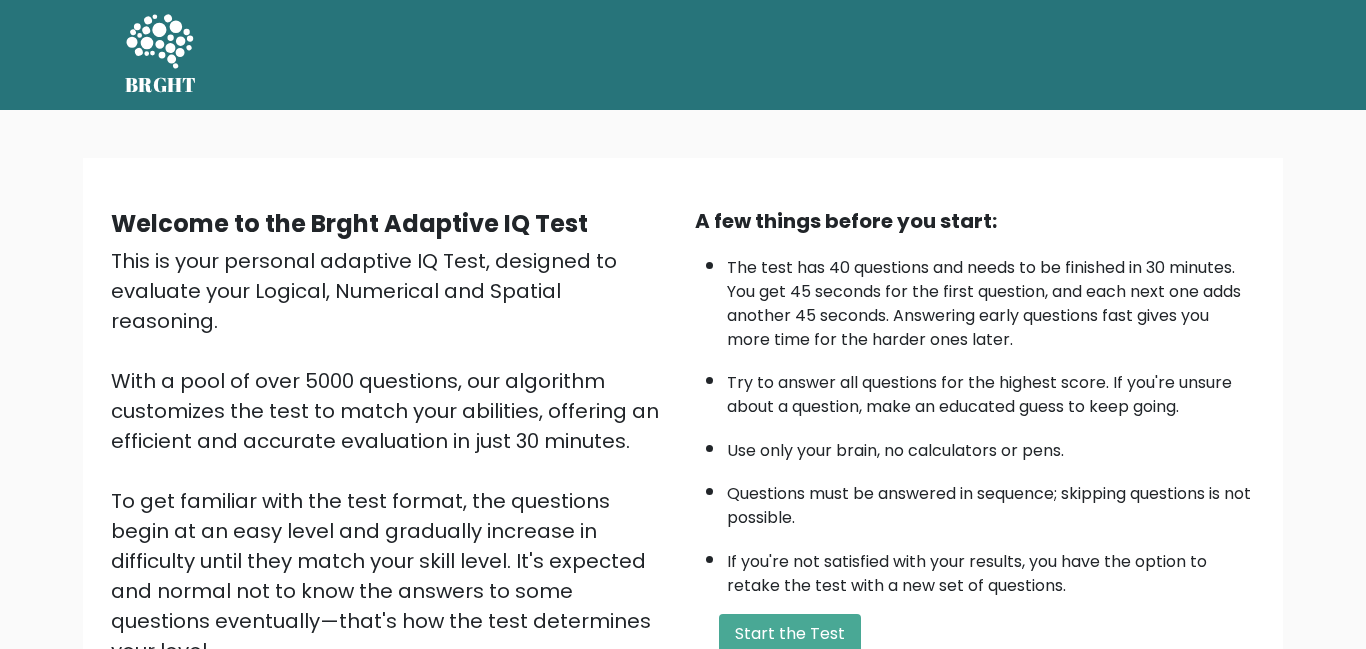 scroll, scrollTop: 0, scrollLeft: 0, axis: both 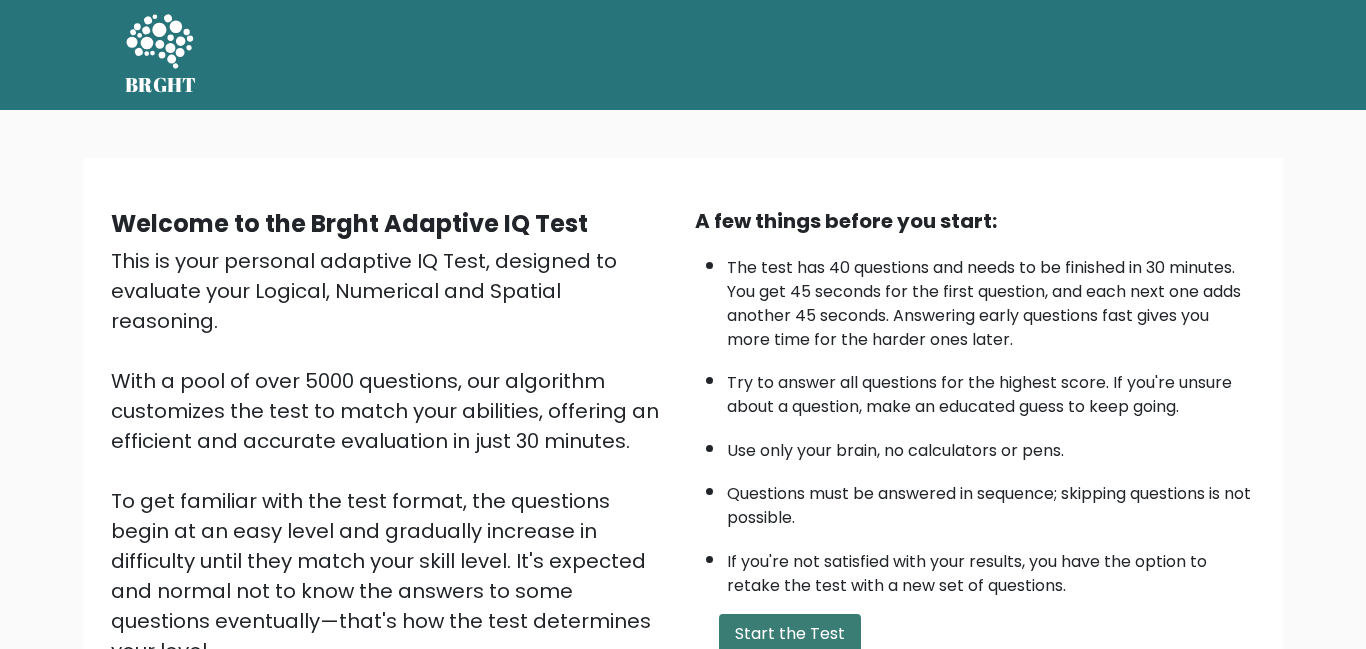 click on "Start the Test" at bounding box center (790, 634) 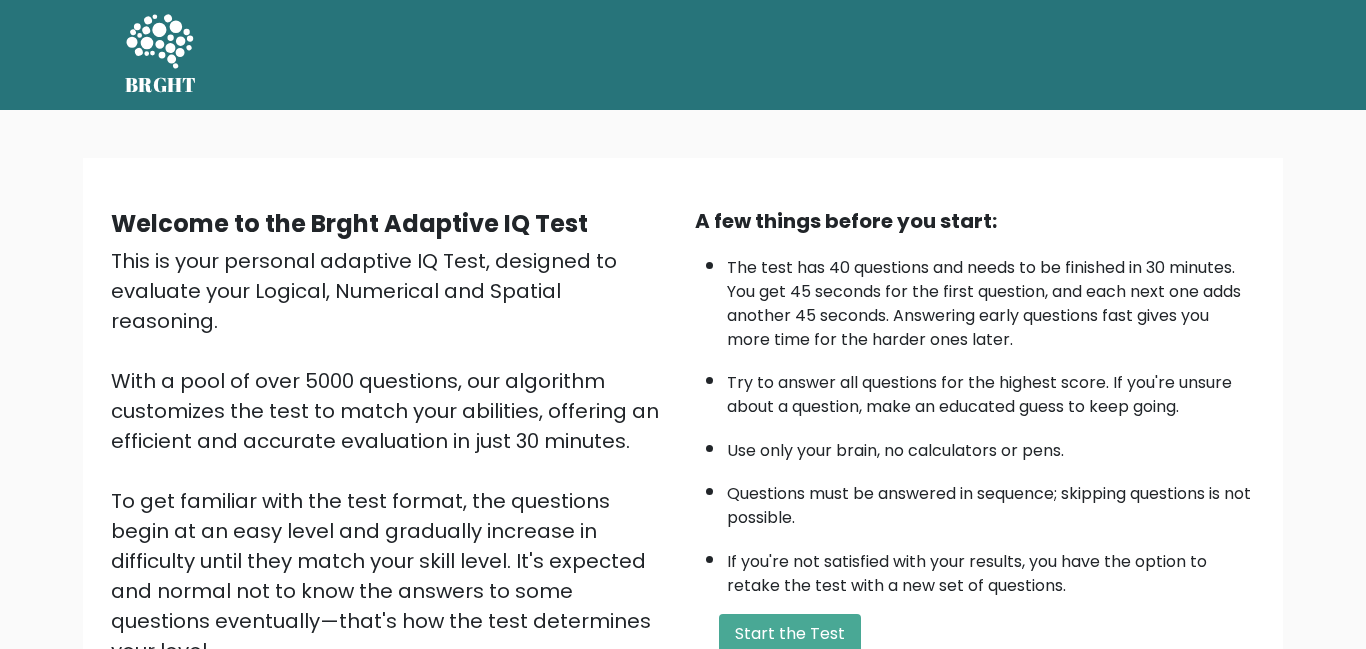 scroll, scrollTop: 267, scrollLeft: 0, axis: vertical 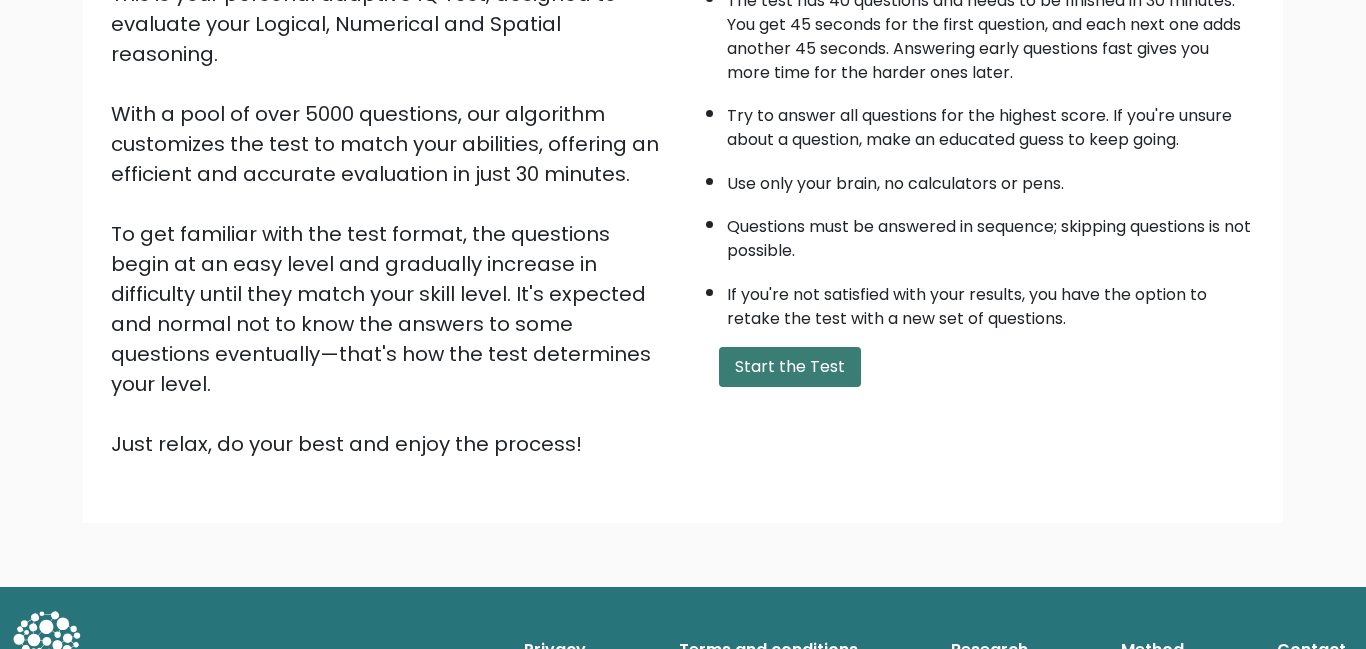 click on "Start the Test" at bounding box center [790, 367] 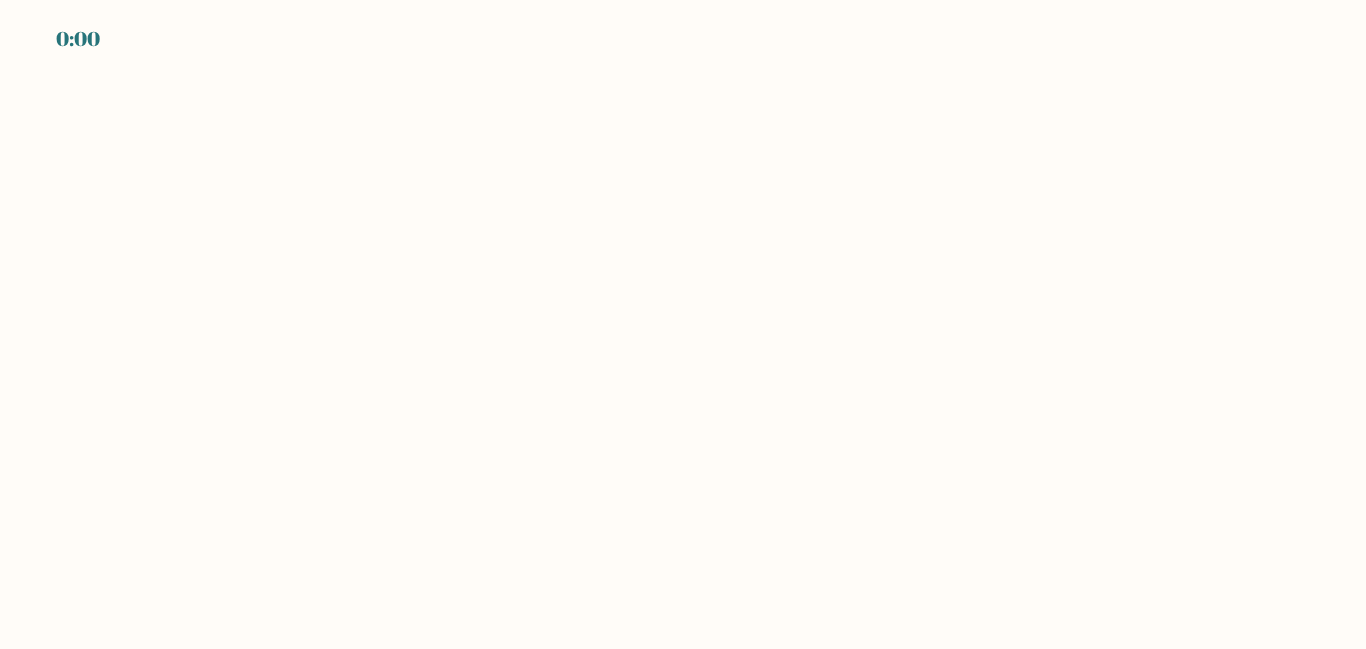 scroll, scrollTop: 0, scrollLeft: 0, axis: both 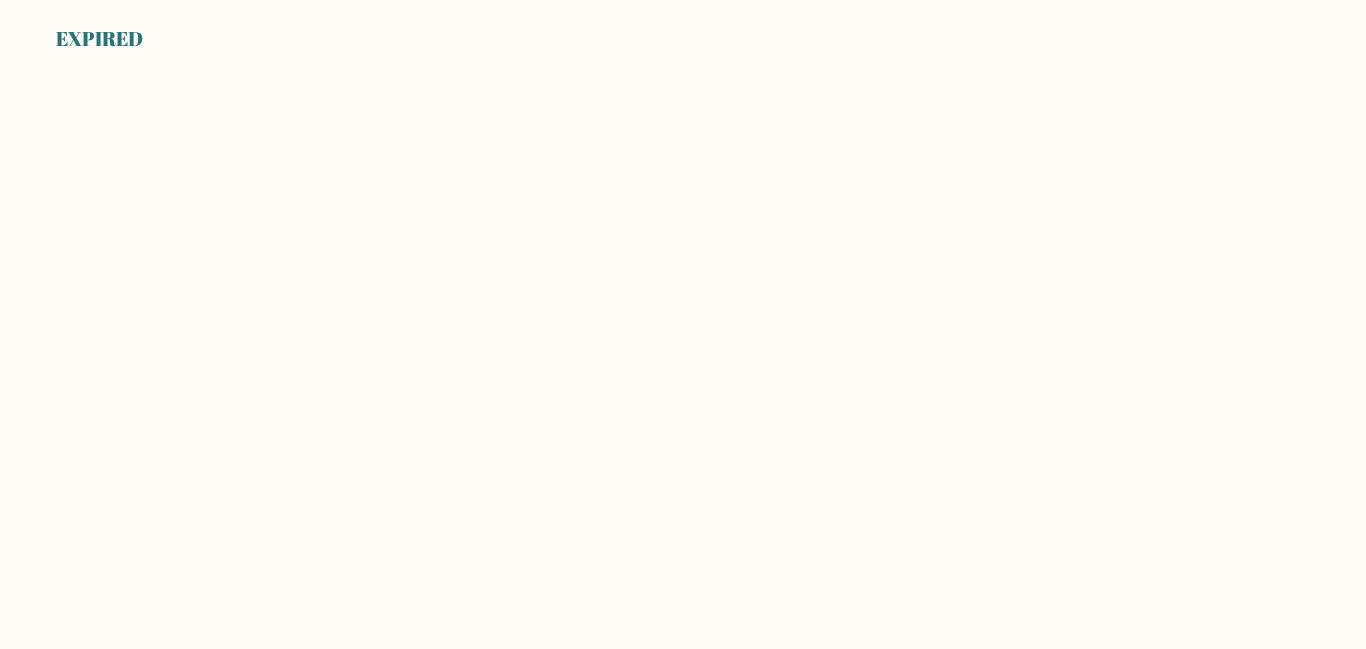 click on "EXPIRED" at bounding box center (99, 39) 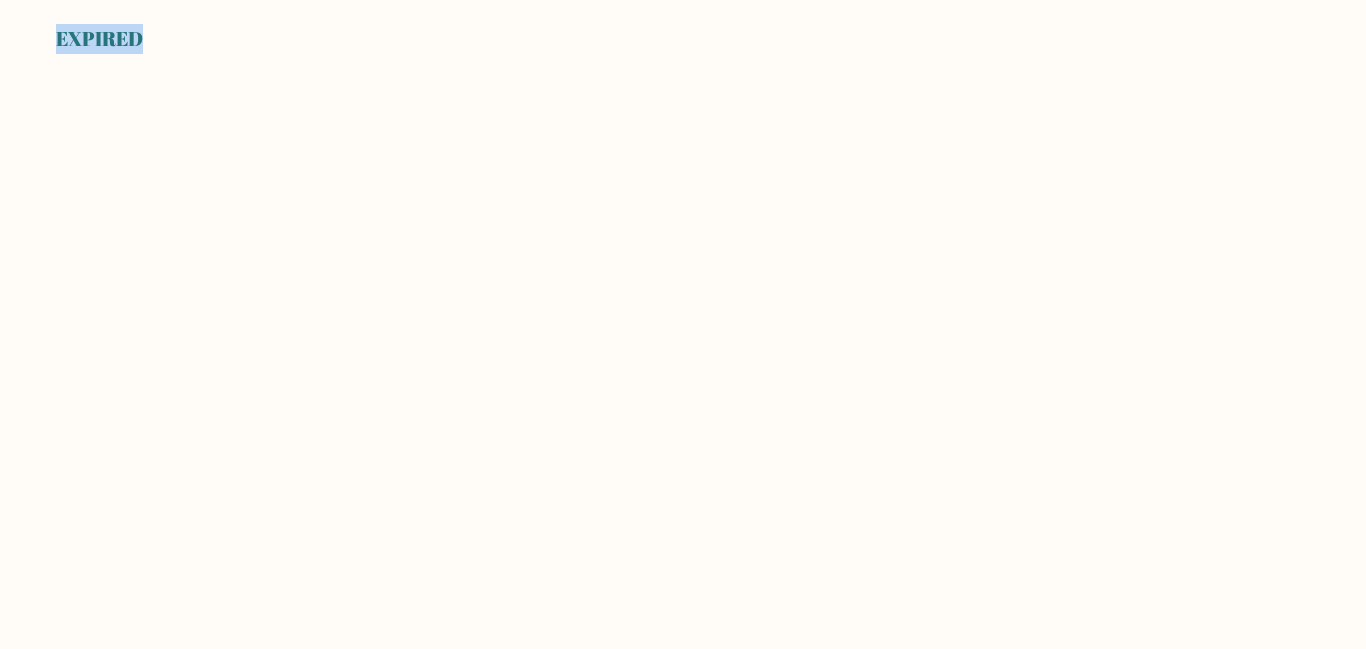 click on "EXPIRED" at bounding box center (99, 39) 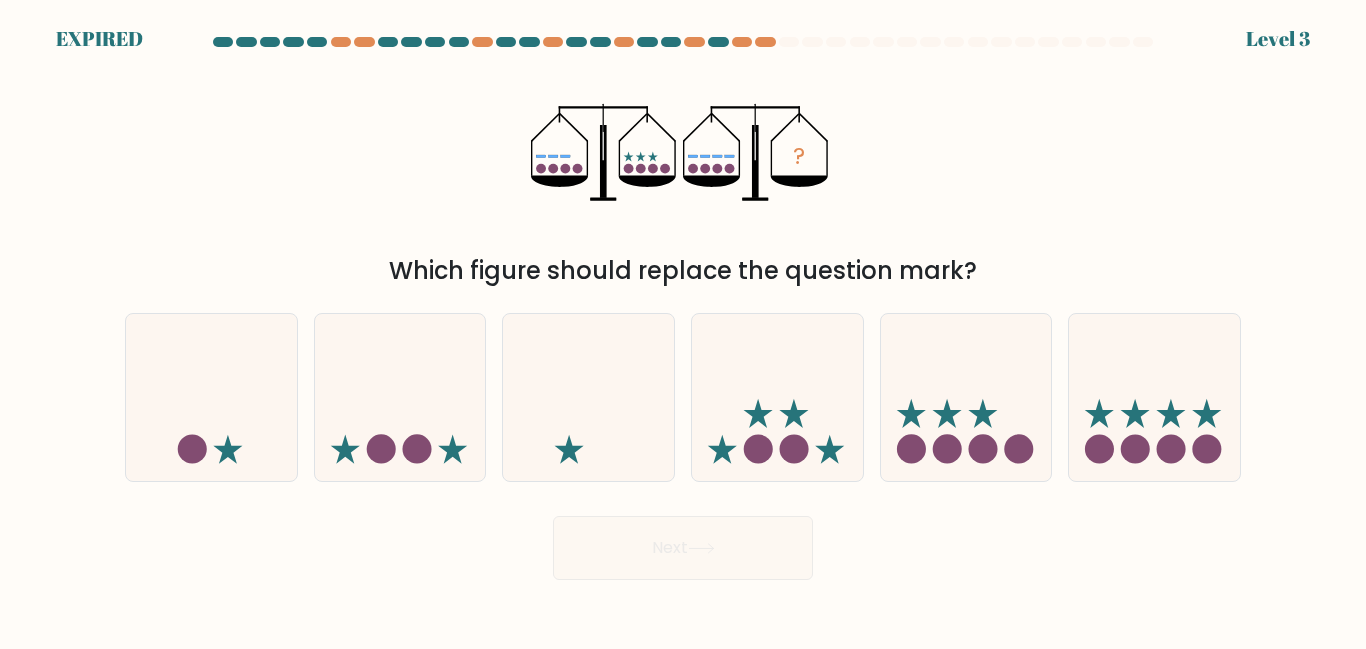 scroll, scrollTop: 0, scrollLeft: 0, axis: both 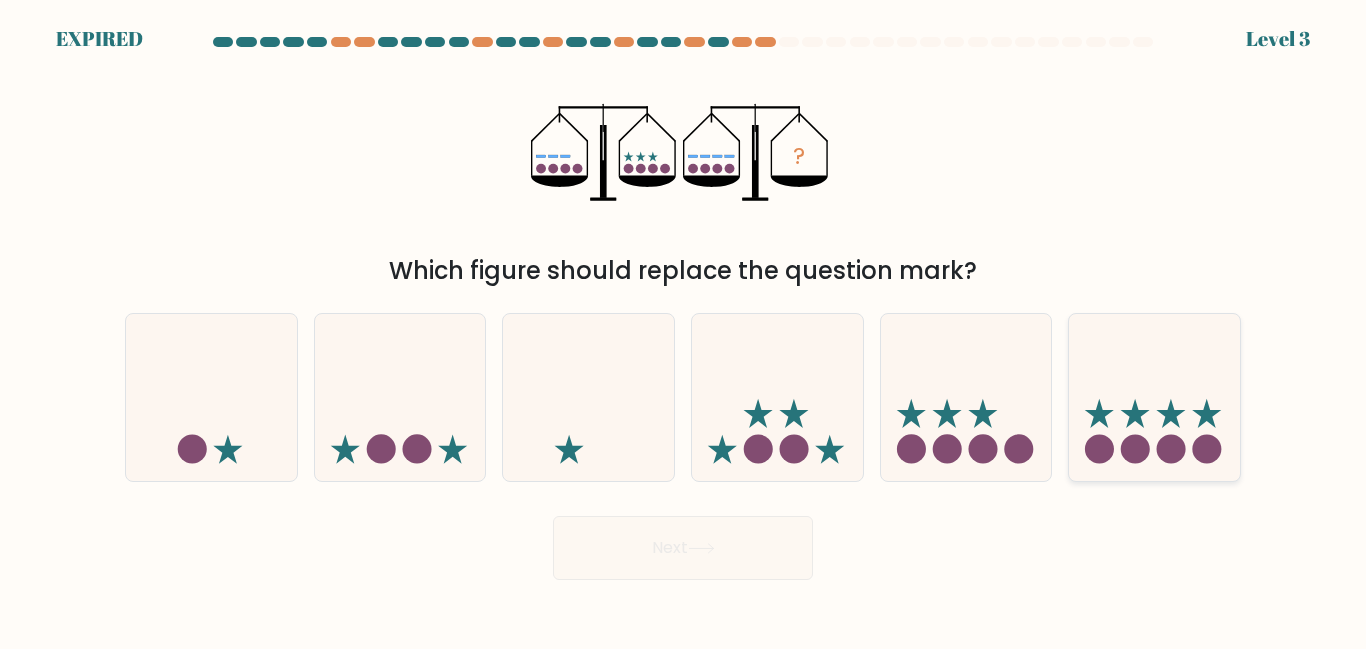 click 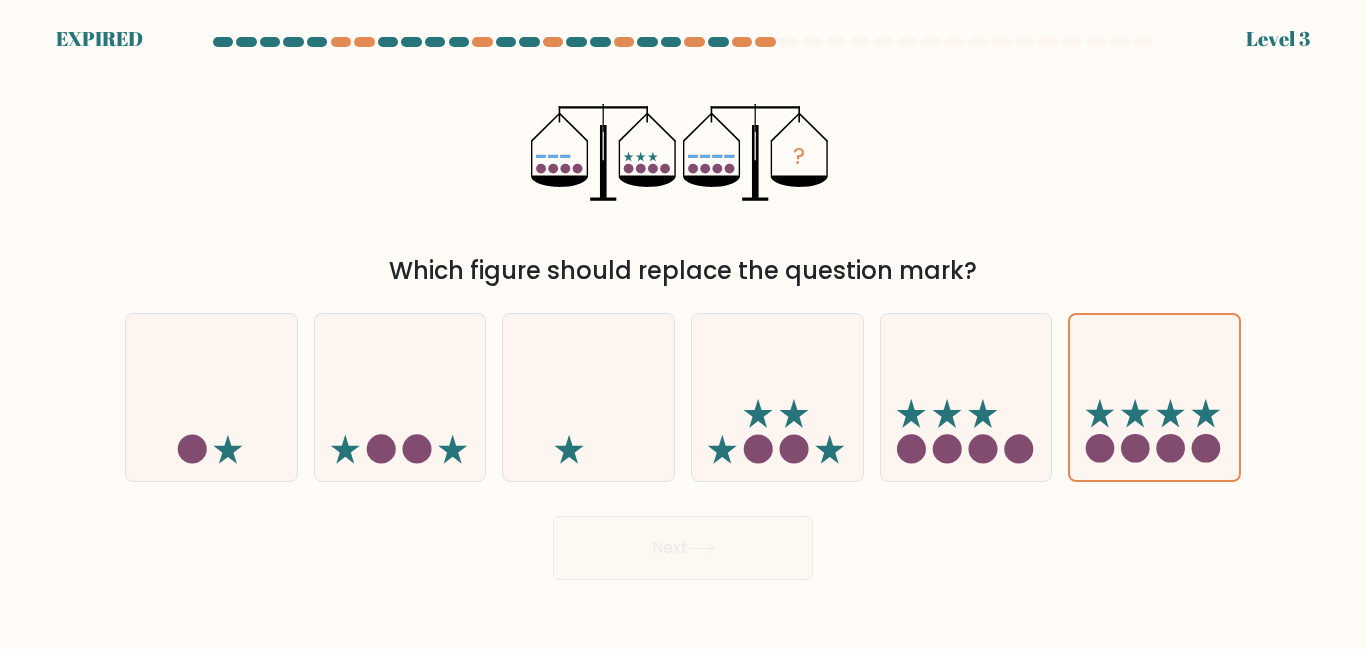 click on "Next" at bounding box center (683, 543) 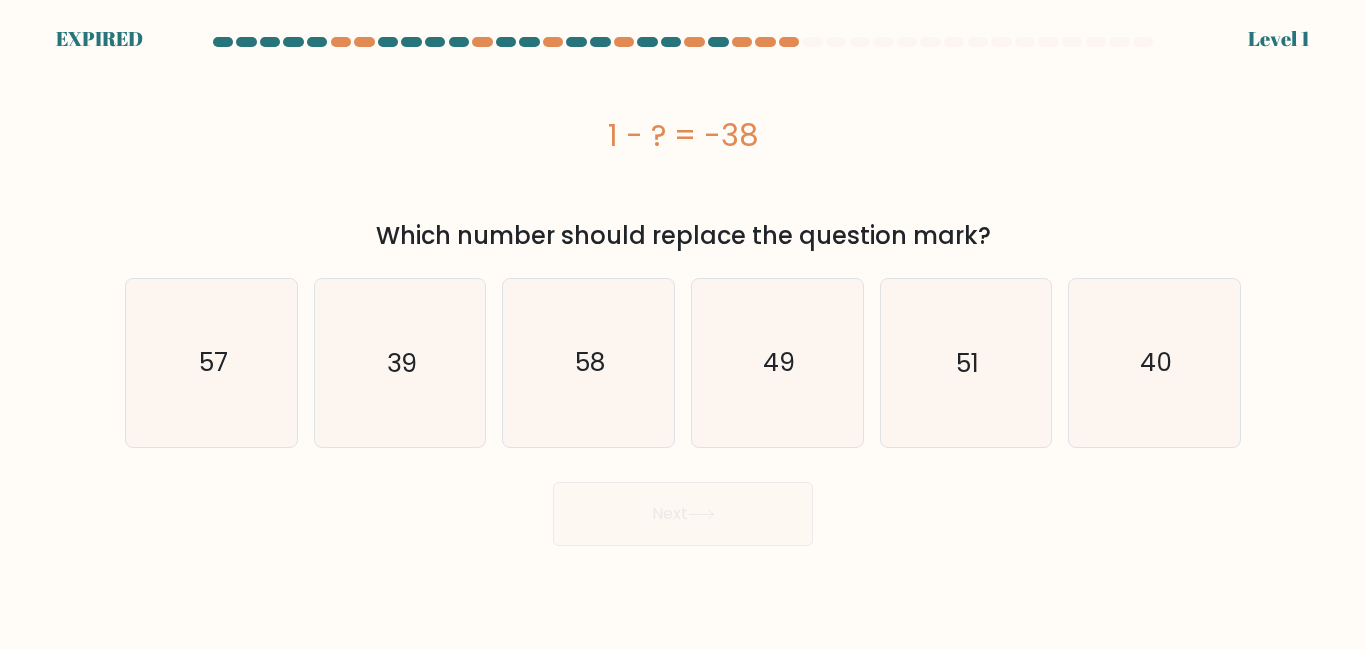 scroll, scrollTop: 0, scrollLeft: 0, axis: both 